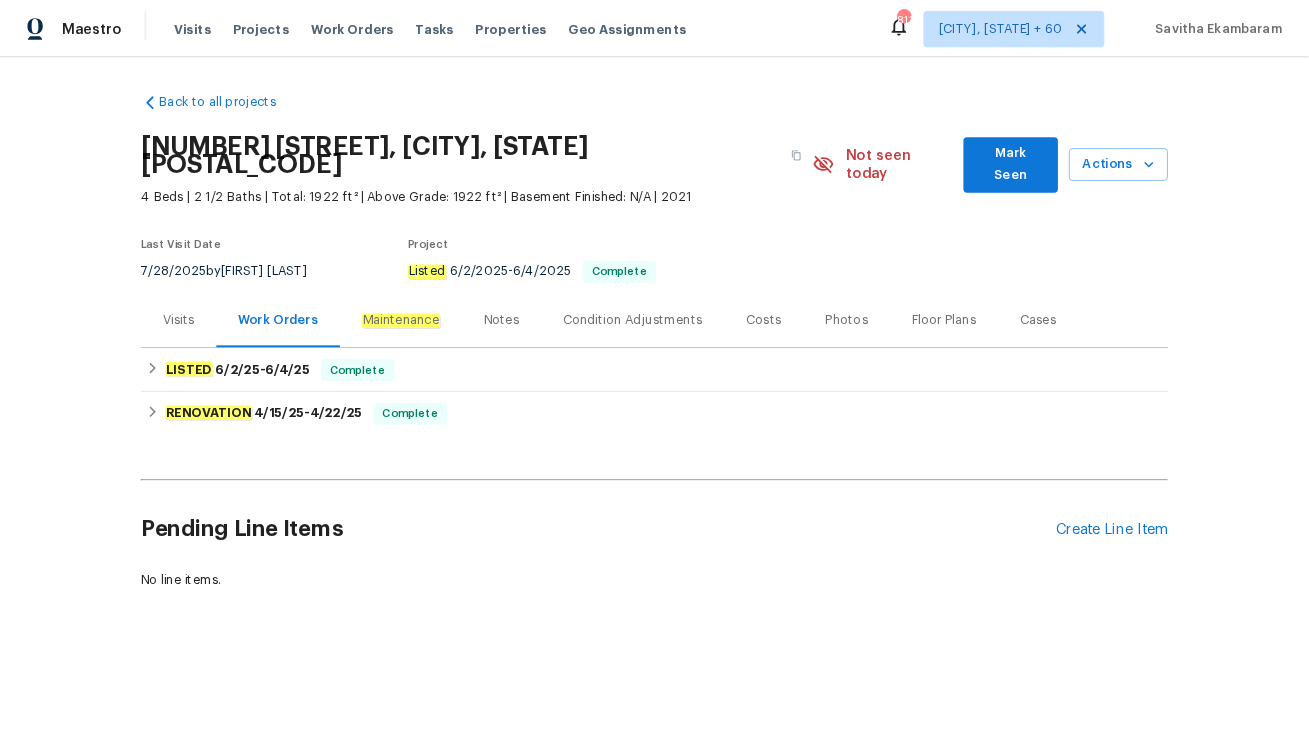 scroll, scrollTop: 0, scrollLeft: 0, axis: both 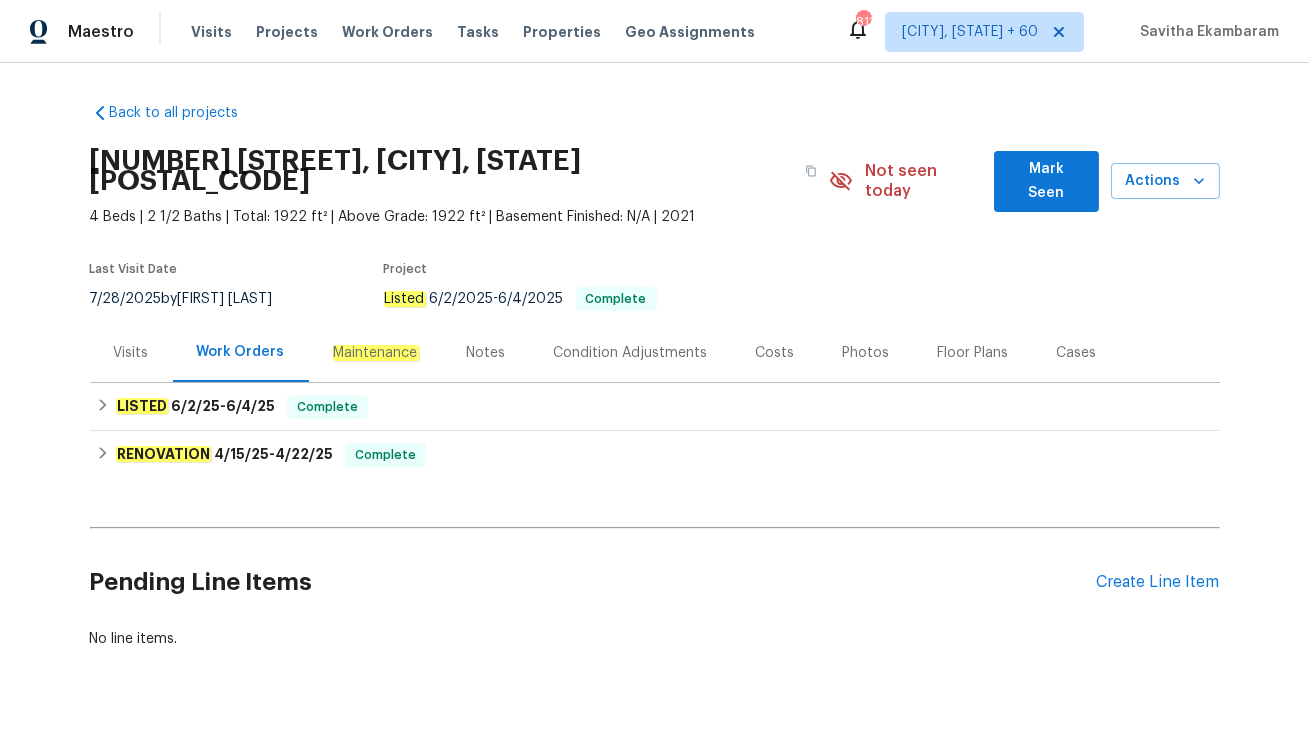 click on "Visits" at bounding box center [131, 353] 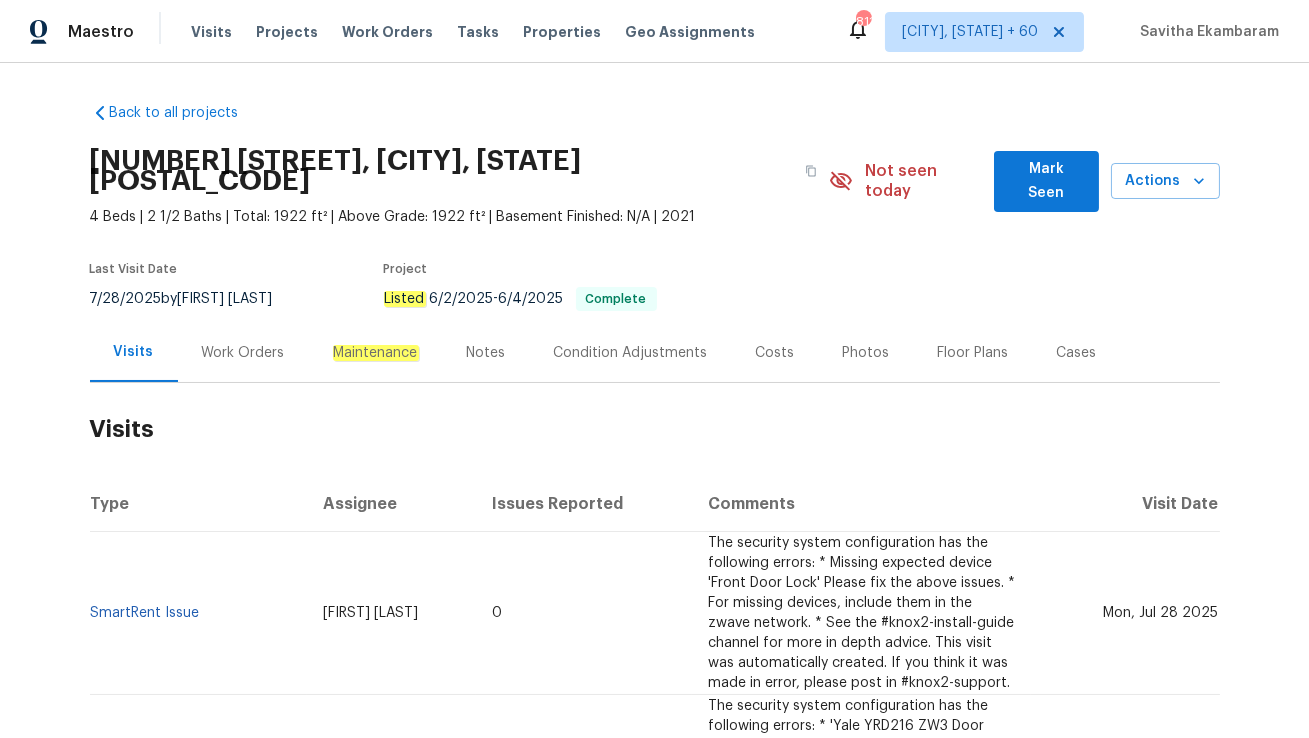 click on "Work Orders" at bounding box center [243, 353] 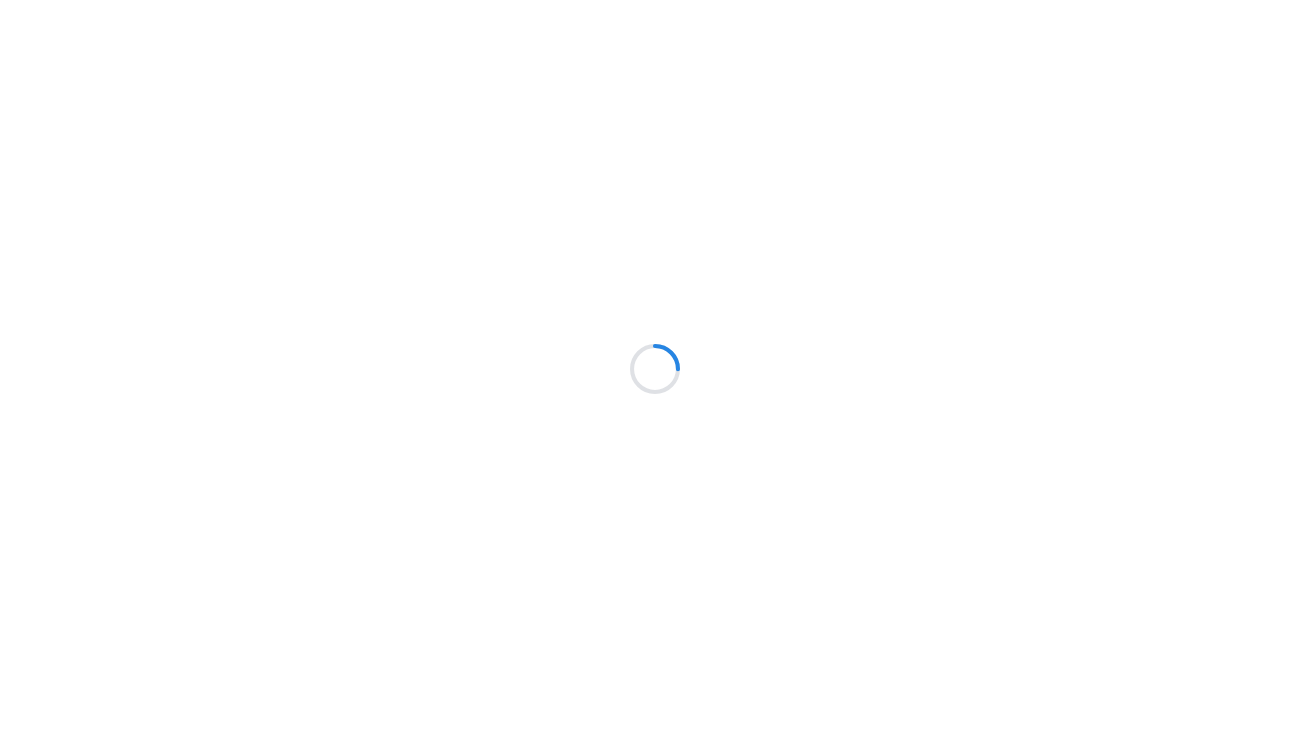 scroll, scrollTop: 0, scrollLeft: 0, axis: both 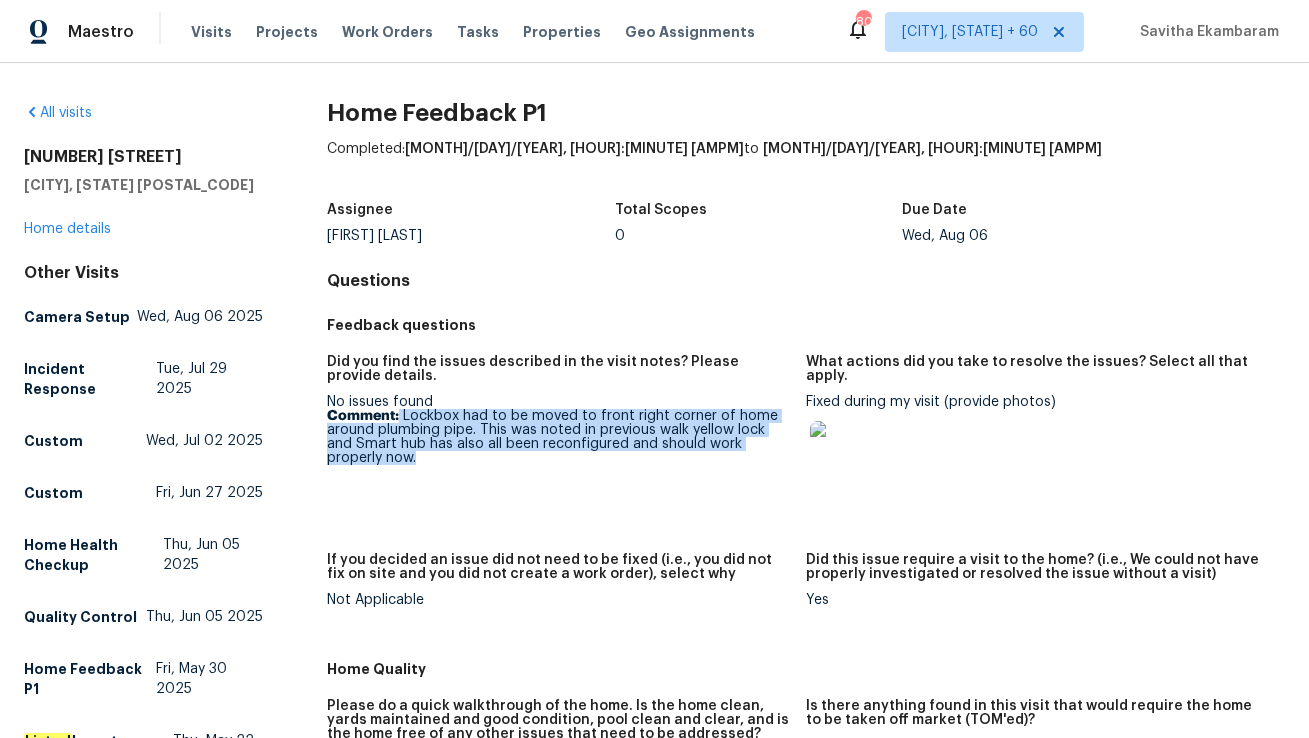 drag, startPoint x: 400, startPoint y: 421, endPoint x: 465, endPoint y: 496, distance: 99.24717 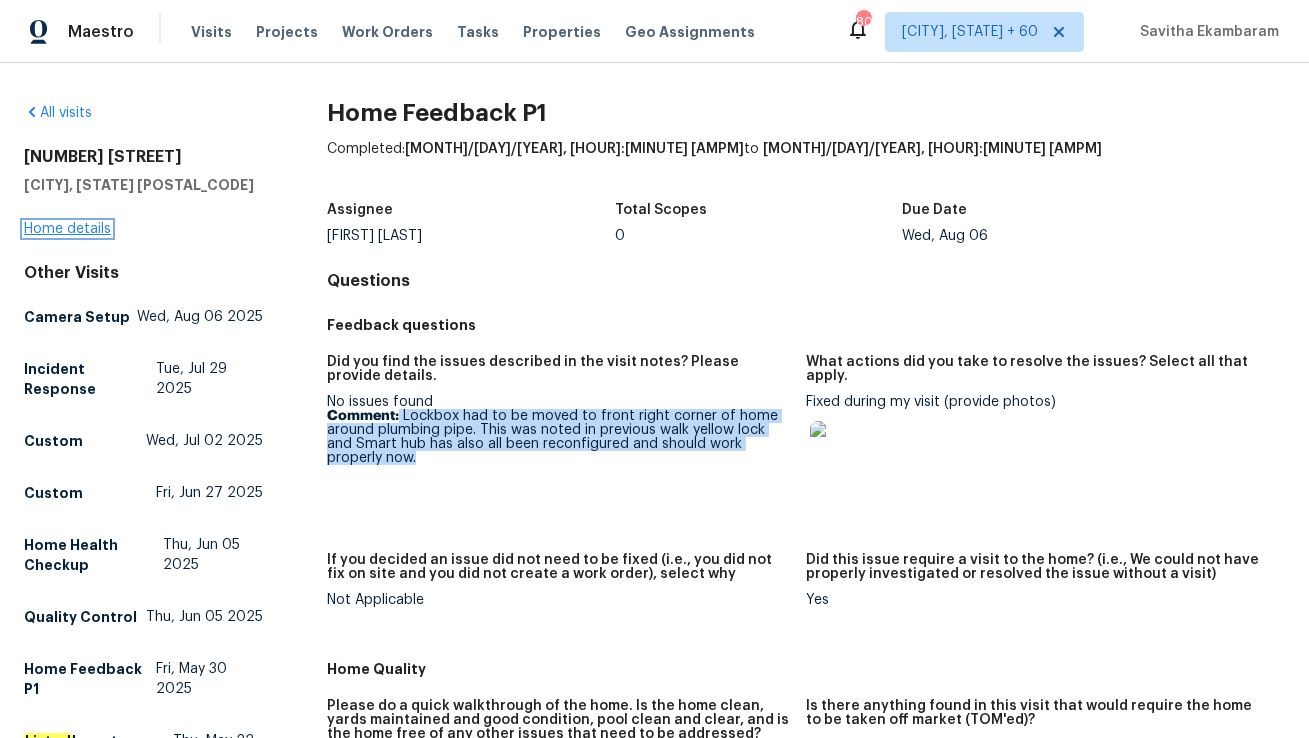 click on "Home details" at bounding box center [67, 229] 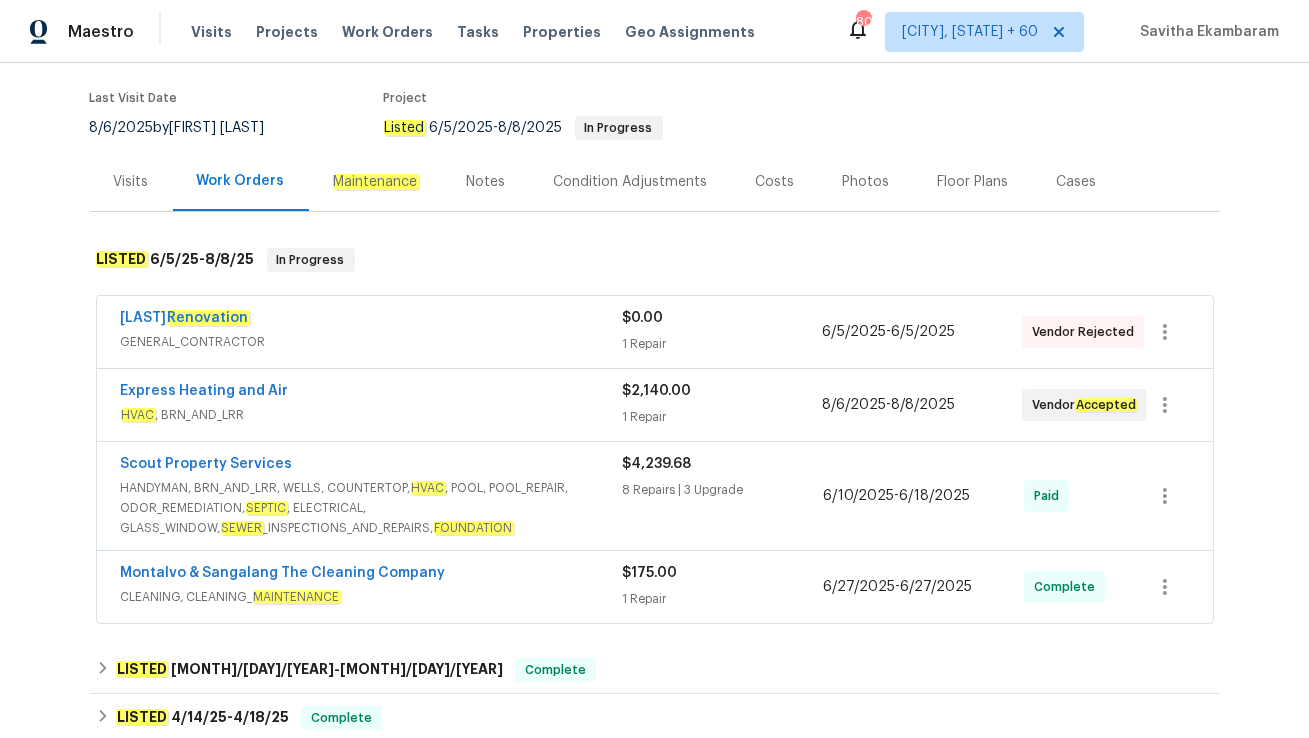 scroll, scrollTop: 172, scrollLeft: 0, axis: vertical 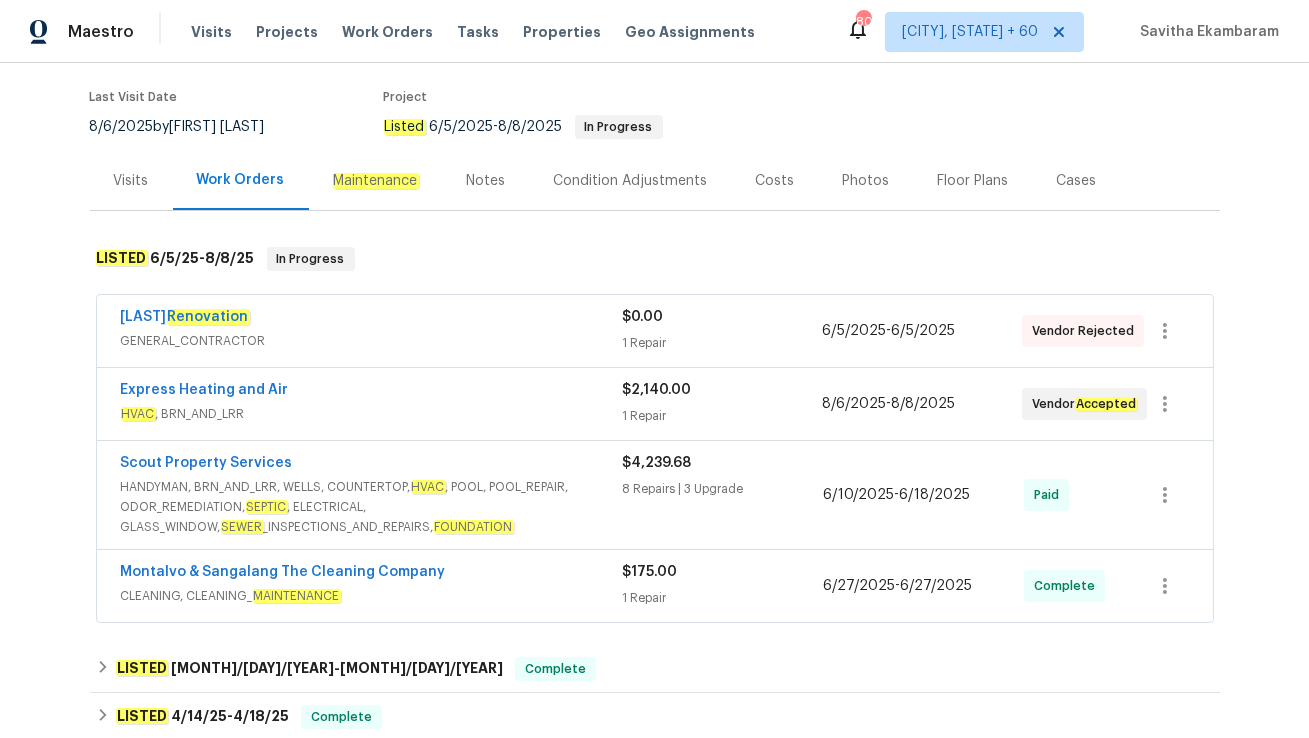 click on "[LAST] Renovation" at bounding box center (371, 319) 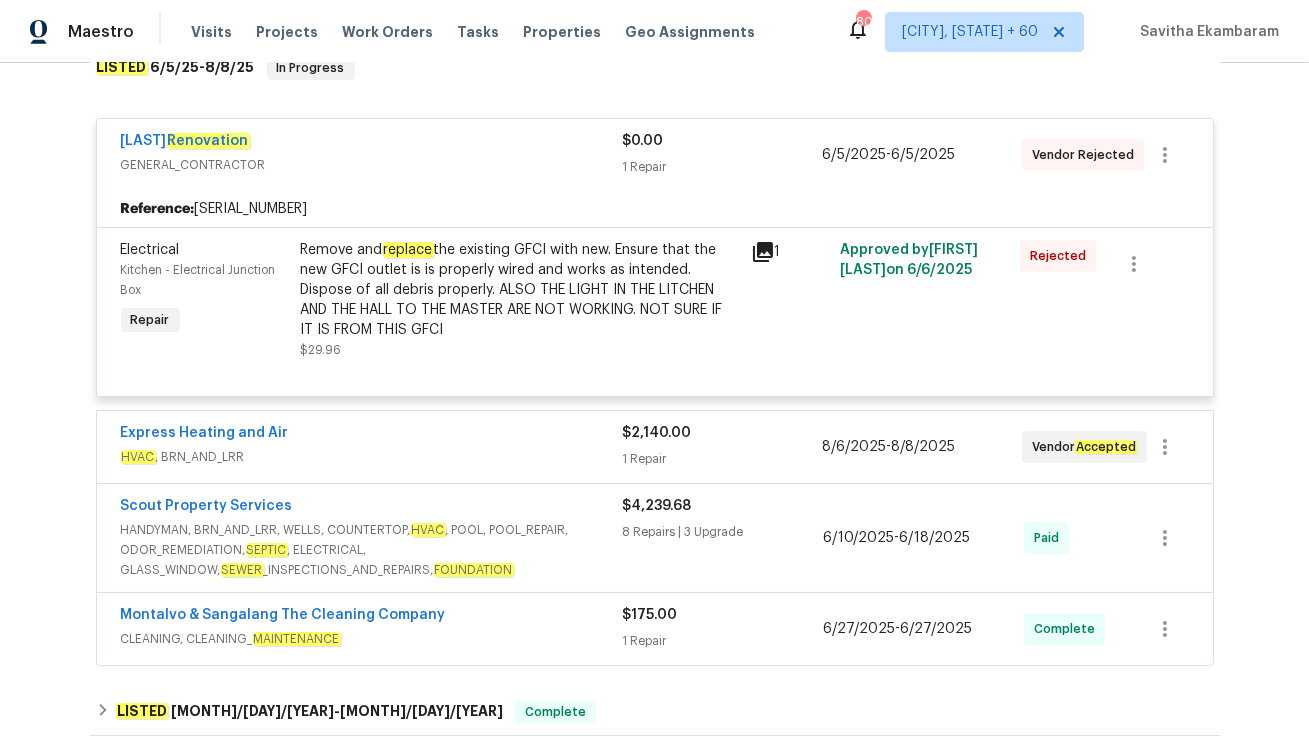 scroll, scrollTop: 369, scrollLeft: 0, axis: vertical 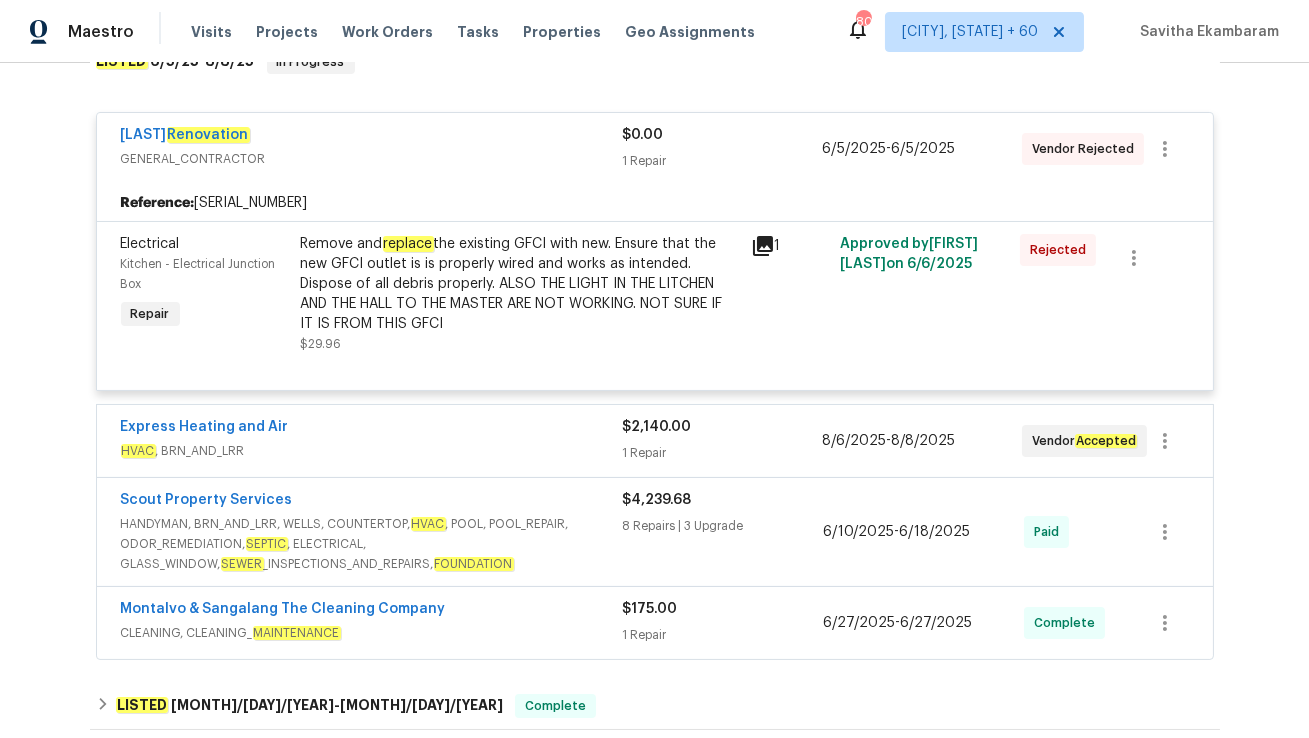 click on "HVAC , BRN_AND_LRR" at bounding box center [371, 451] 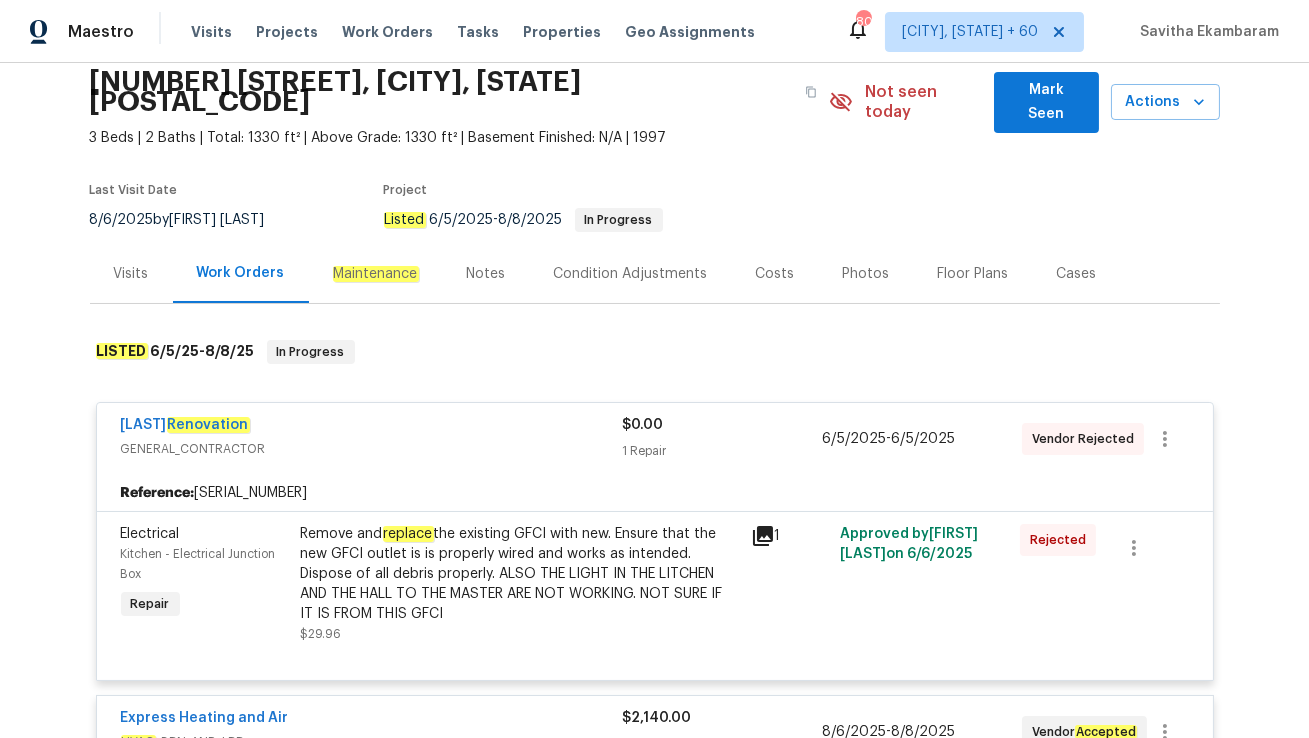 scroll, scrollTop: 59, scrollLeft: 0, axis: vertical 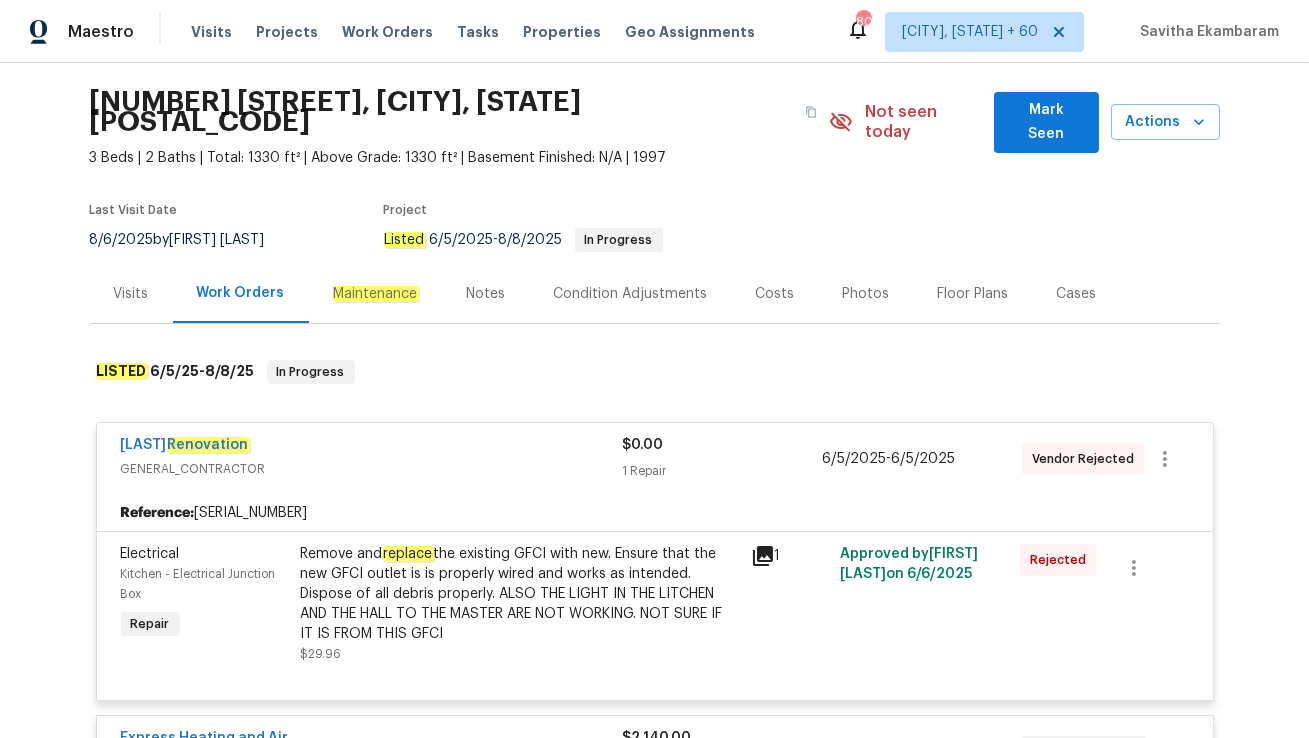 click on "Visits" at bounding box center (131, 294) 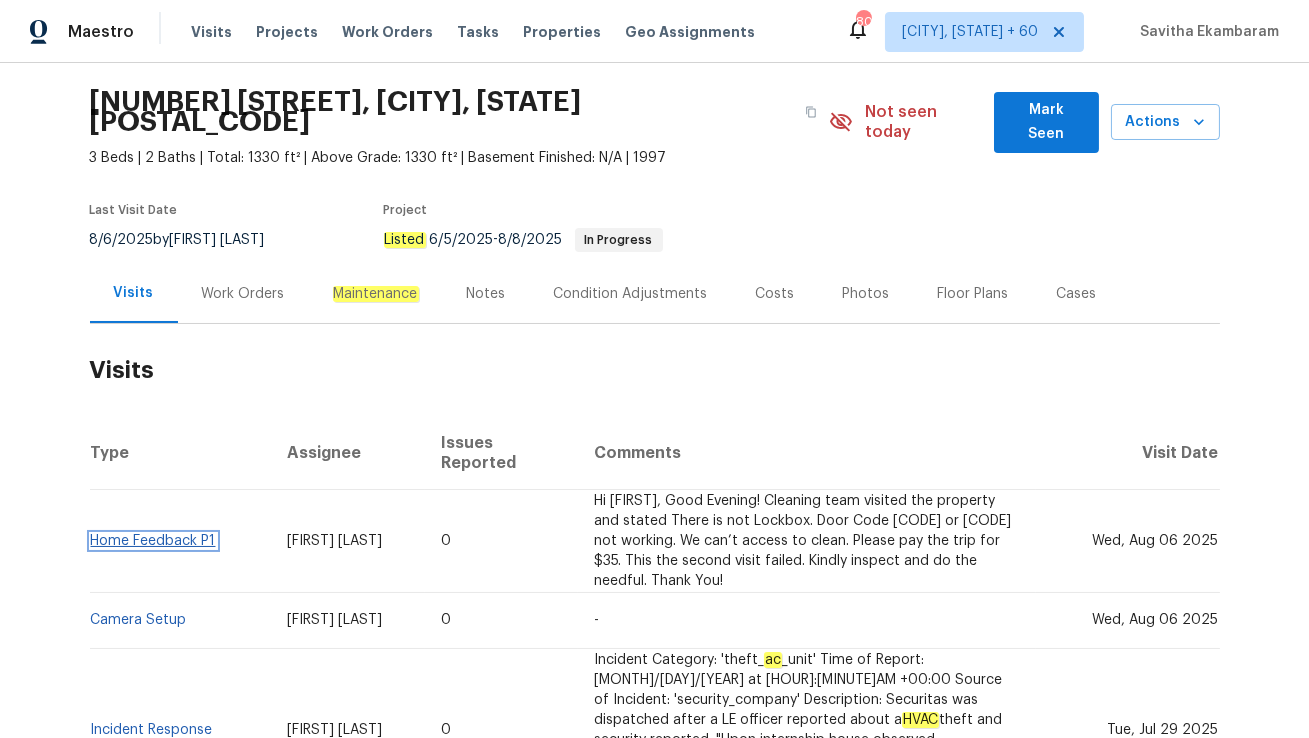 click on "Home Feedback P1" at bounding box center [153, 541] 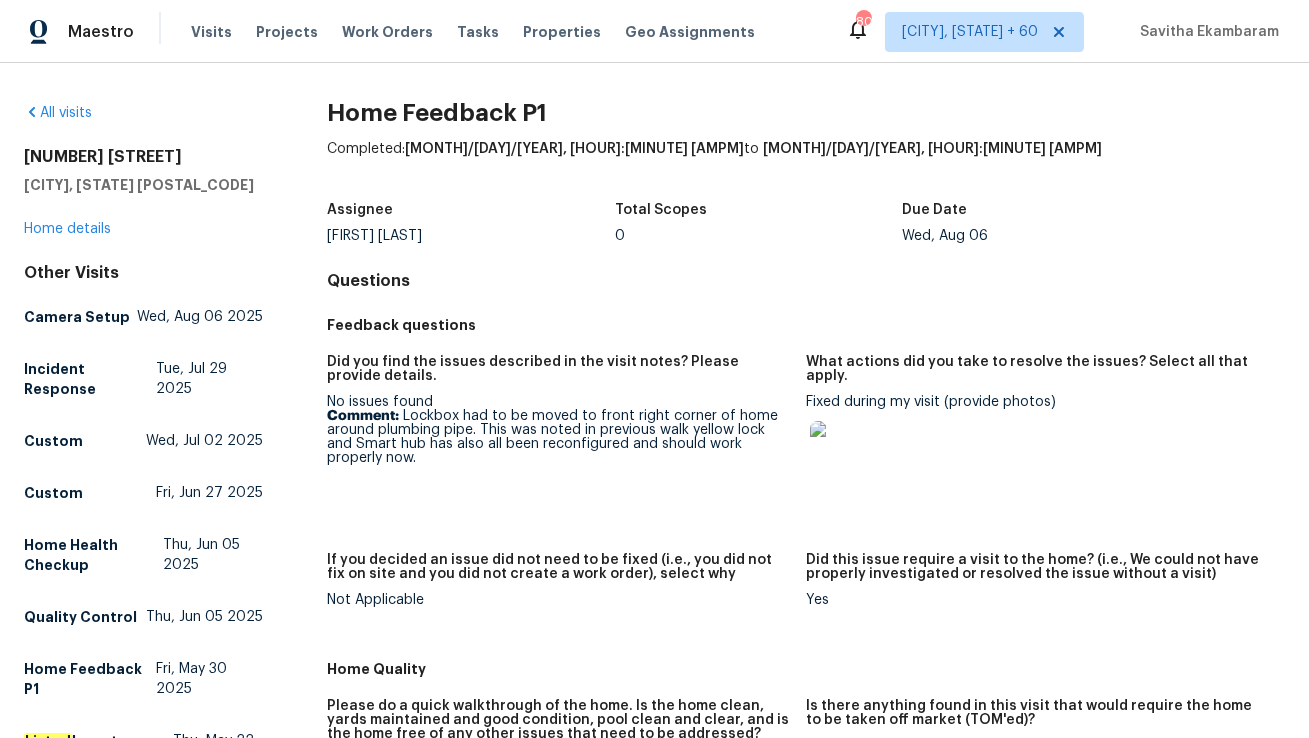 click at bounding box center (842, 453) 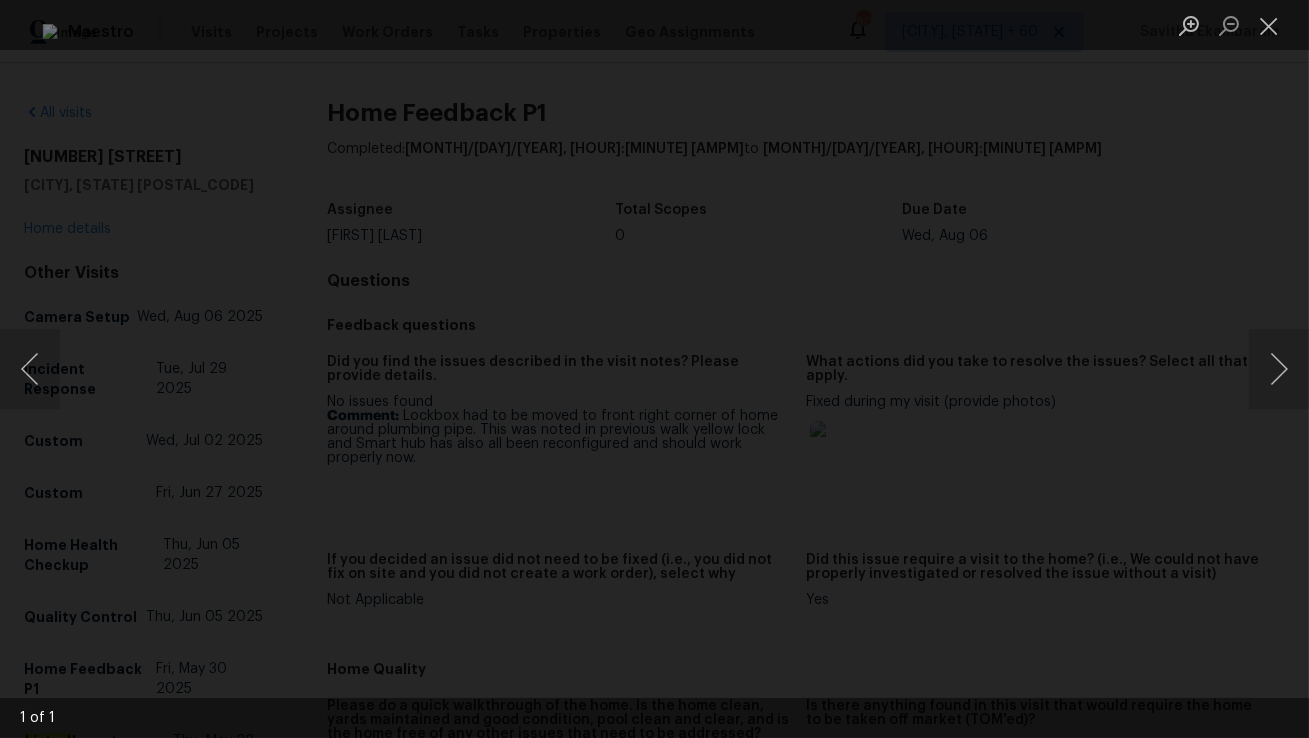 click at bounding box center [654, 369] 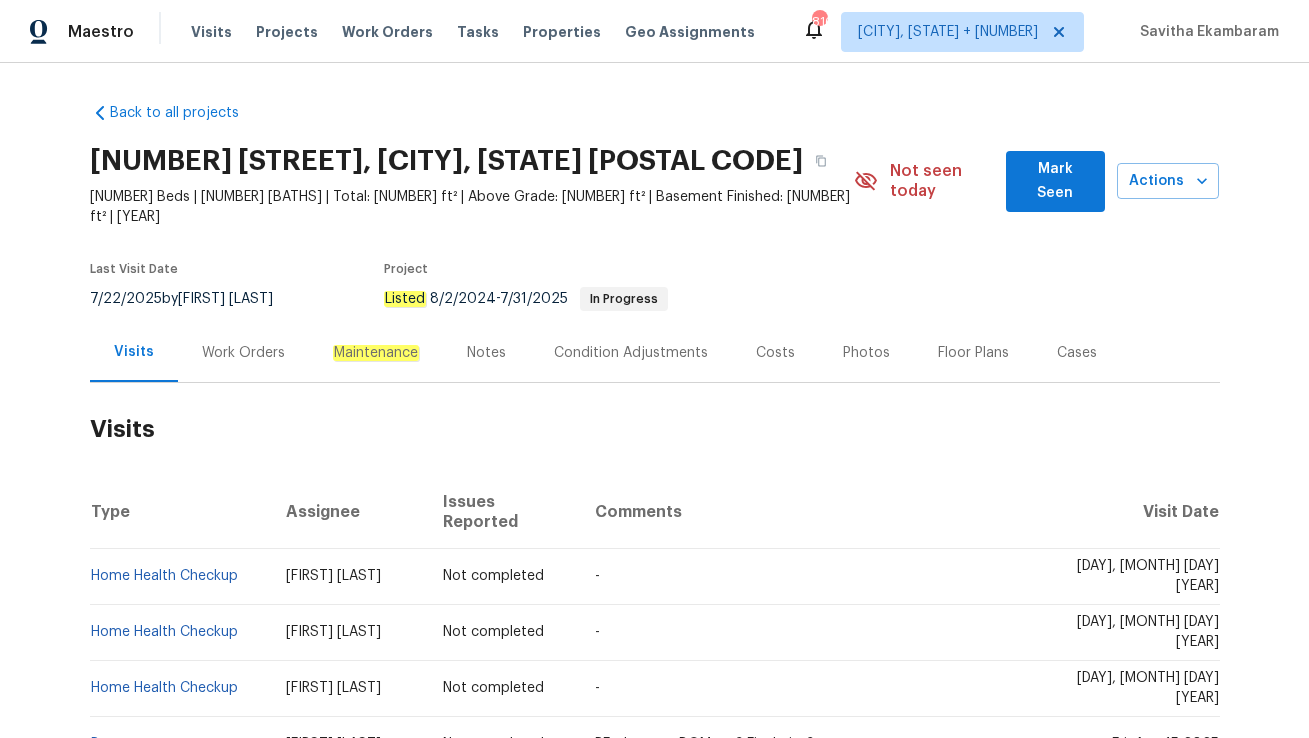 scroll, scrollTop: 0, scrollLeft: 0, axis: both 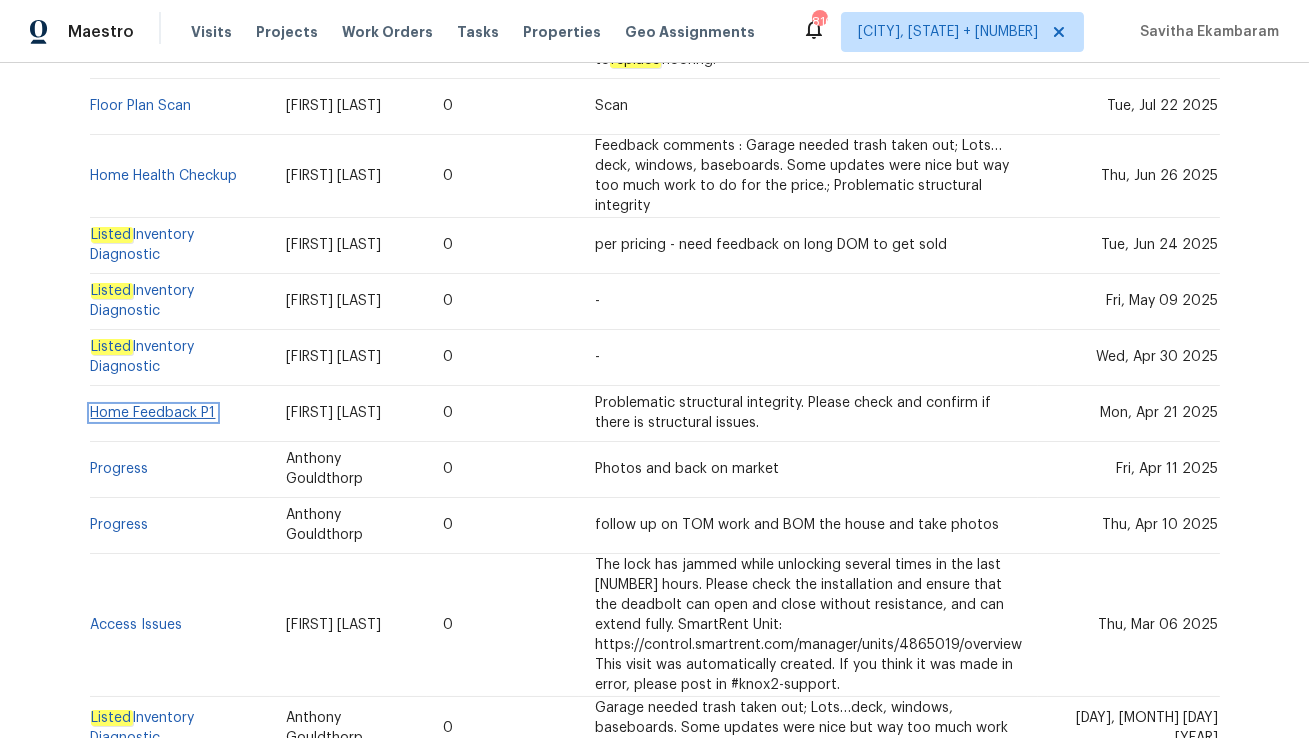 click on "Home Feedback P1" at bounding box center [153, 413] 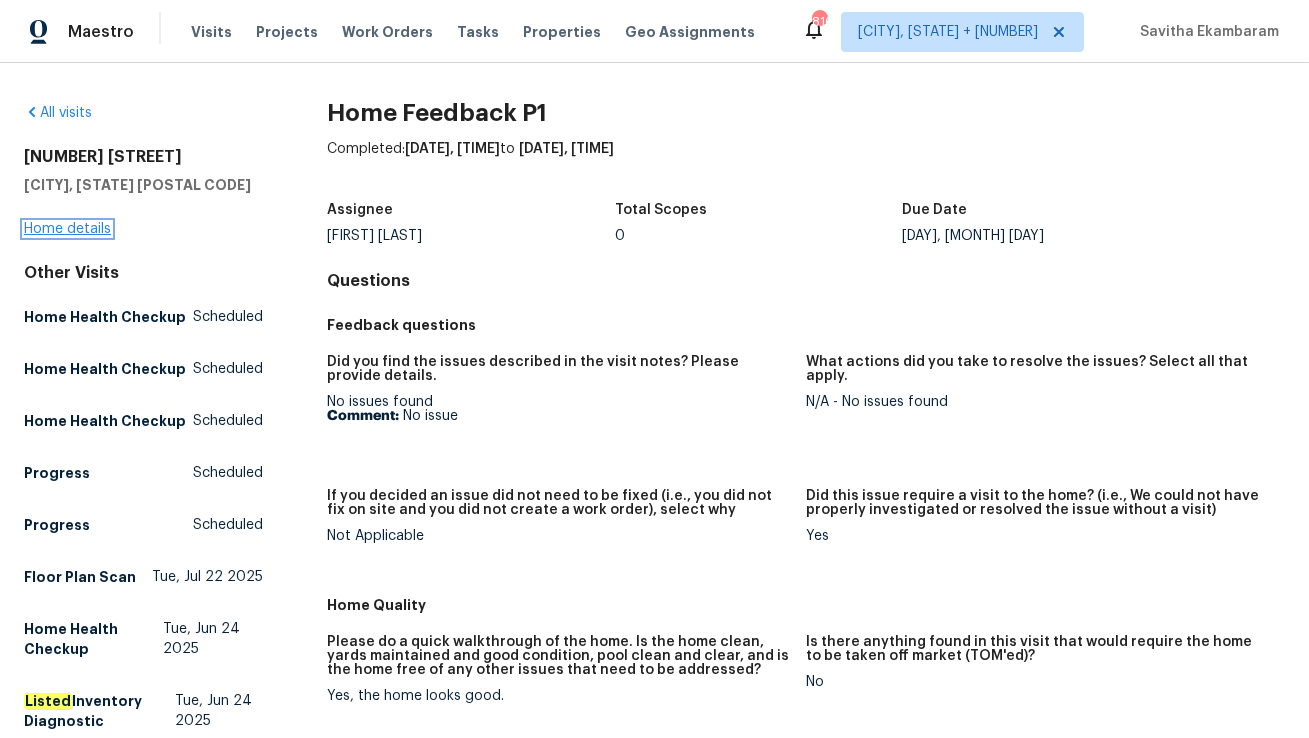 click on "Home details" at bounding box center [67, 229] 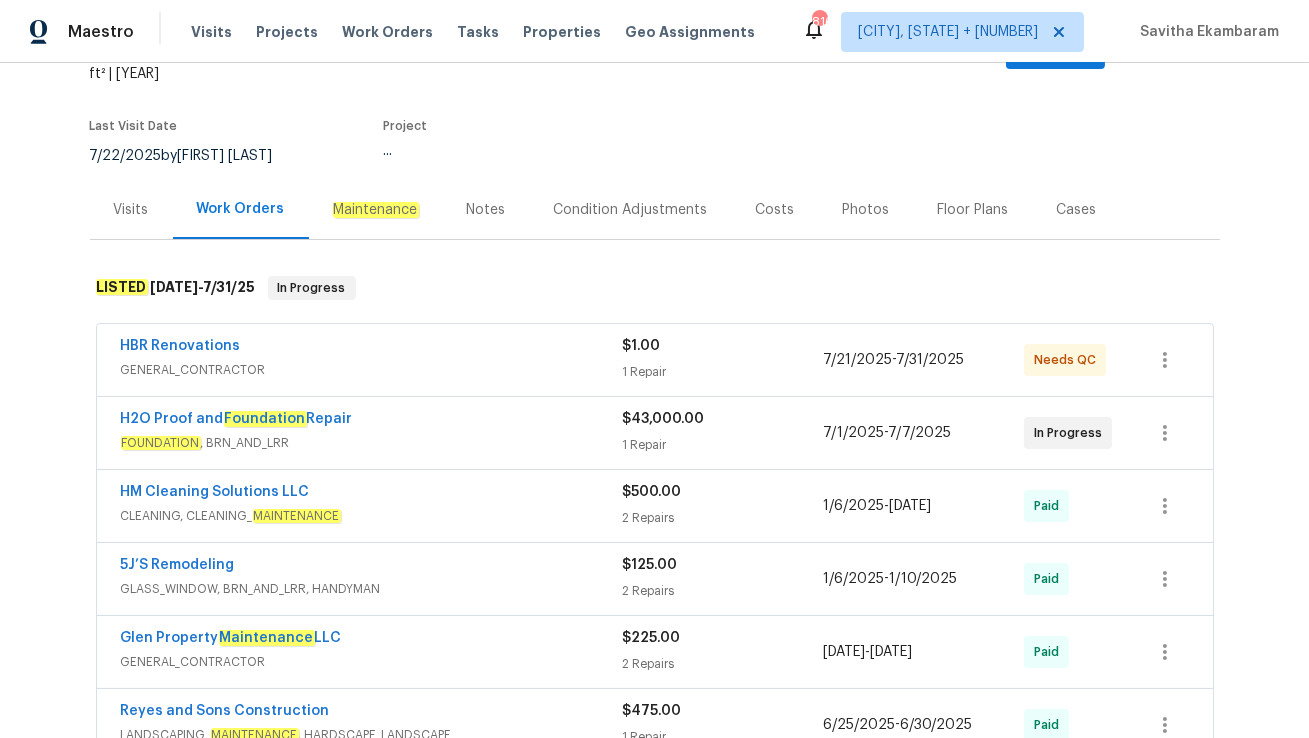 scroll, scrollTop: 180, scrollLeft: 0, axis: vertical 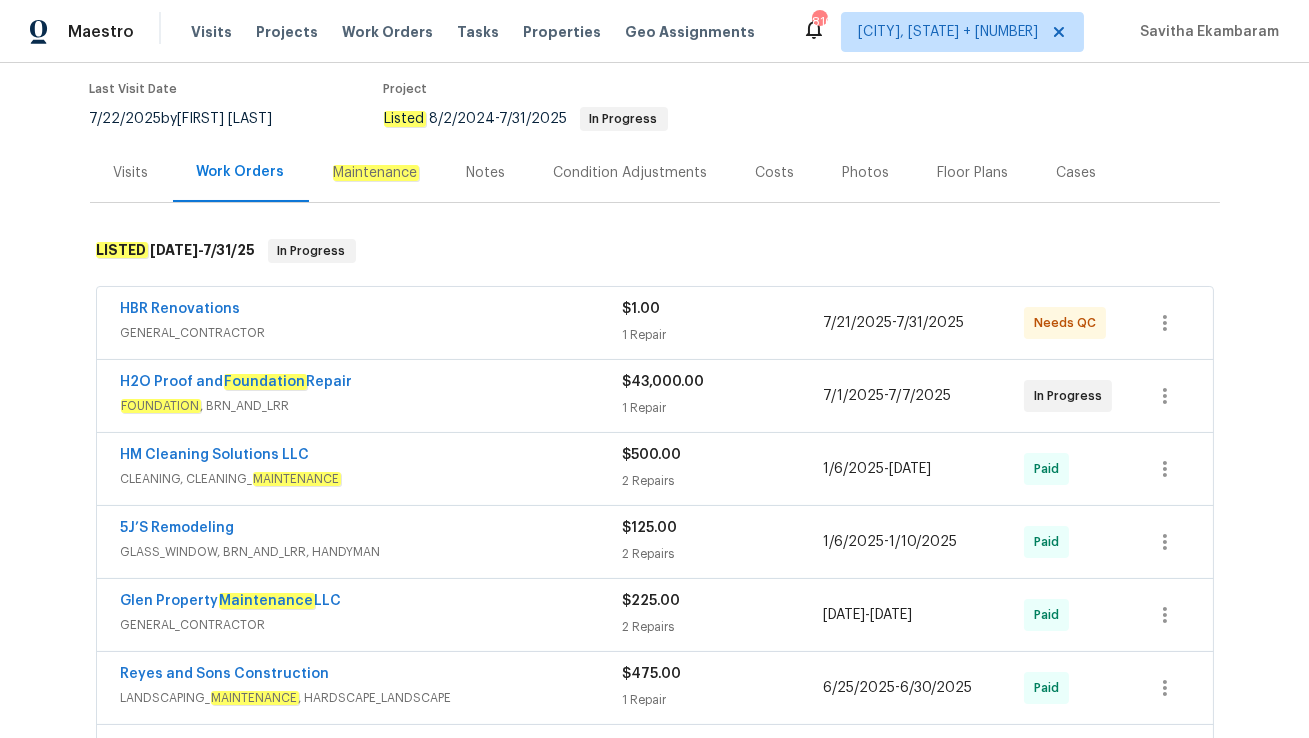 click on "FOUNDATION , BRN_AND_LRR" at bounding box center (372, 406) 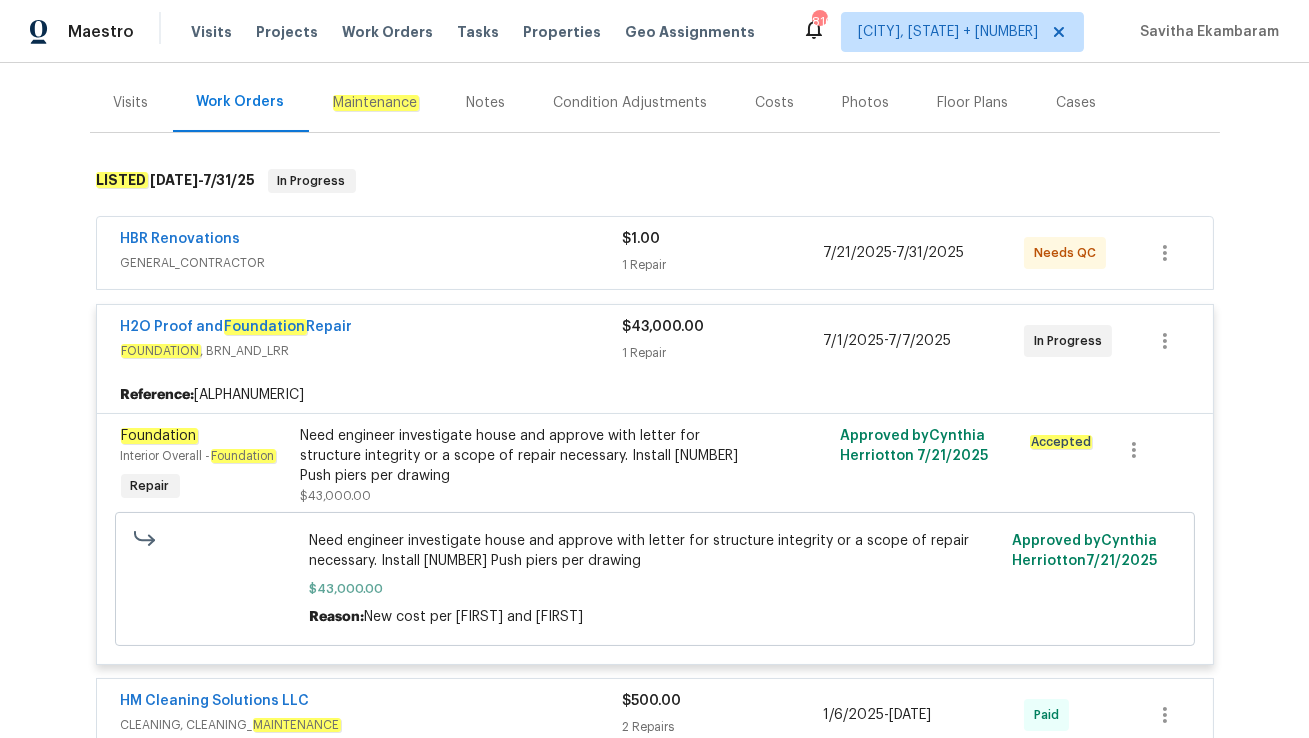 scroll, scrollTop: 258, scrollLeft: 0, axis: vertical 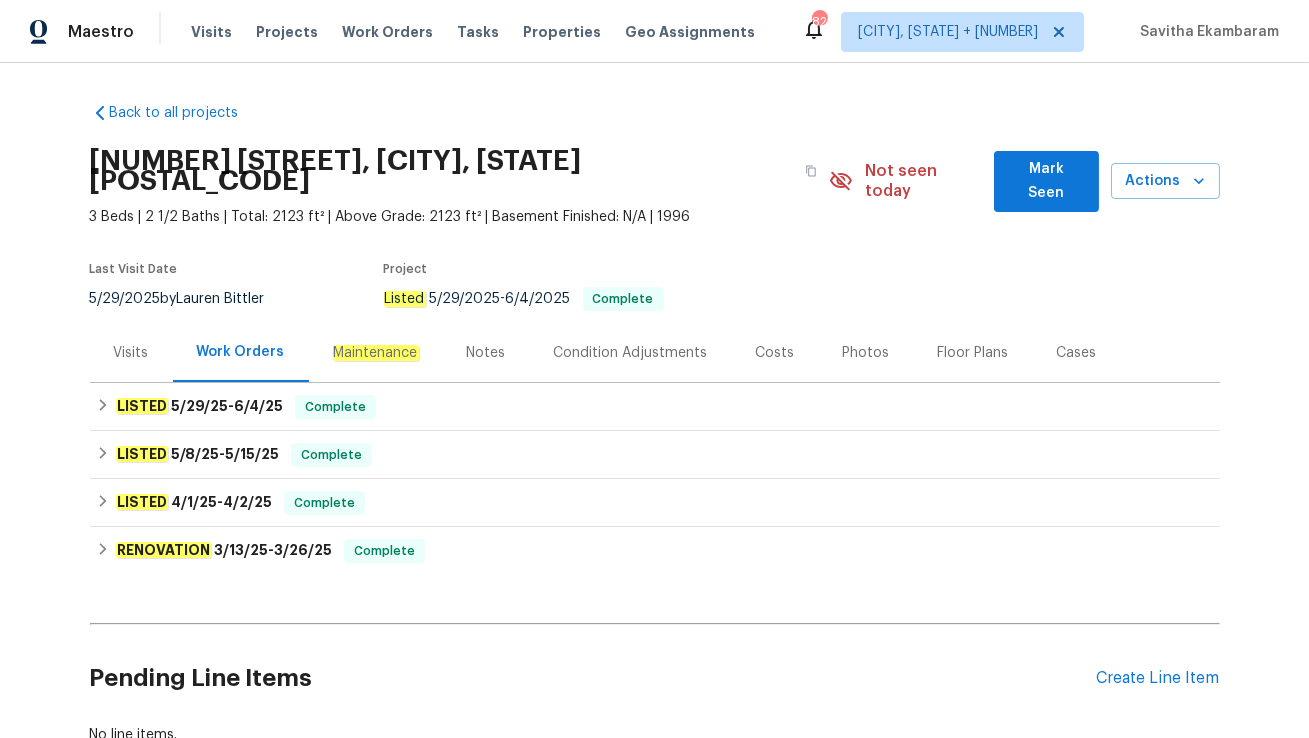 click on "Visits" at bounding box center [131, 353] 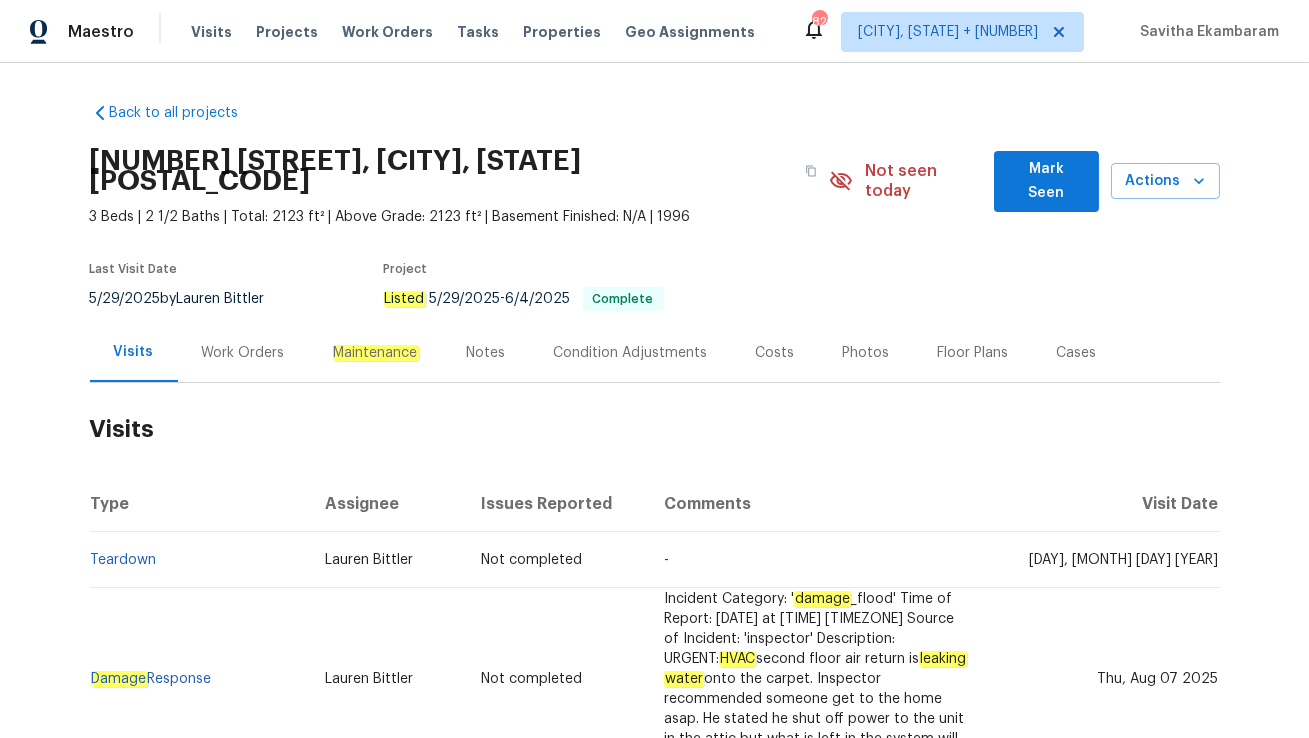click on "Work Orders" at bounding box center (243, 353) 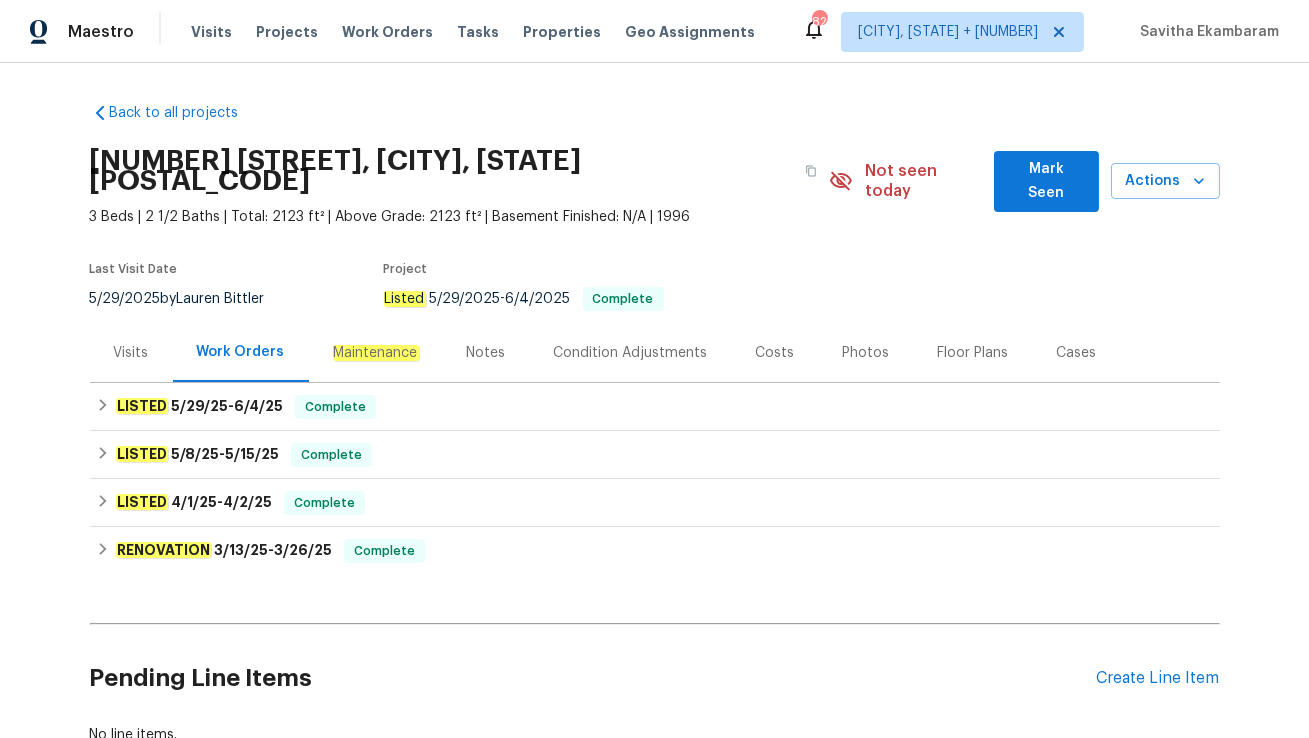 scroll, scrollTop: 99, scrollLeft: 0, axis: vertical 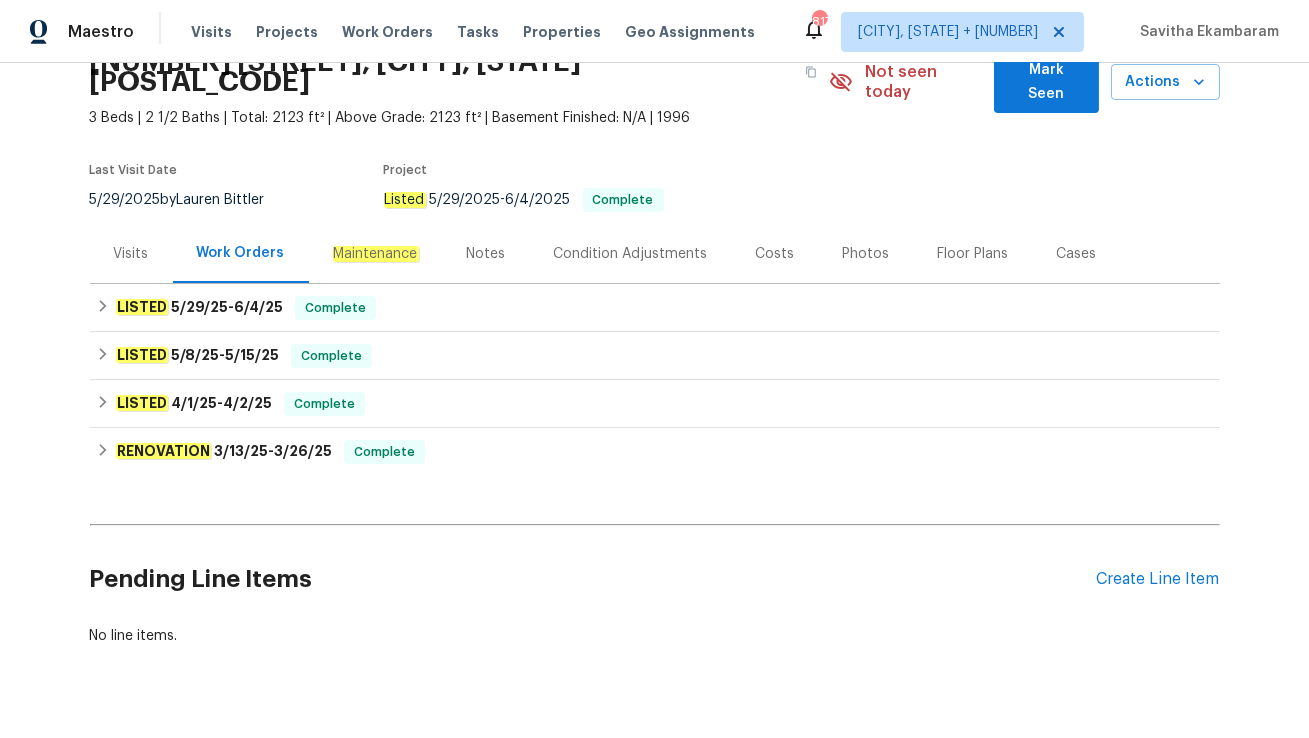 click on "Visits" at bounding box center (131, 254) 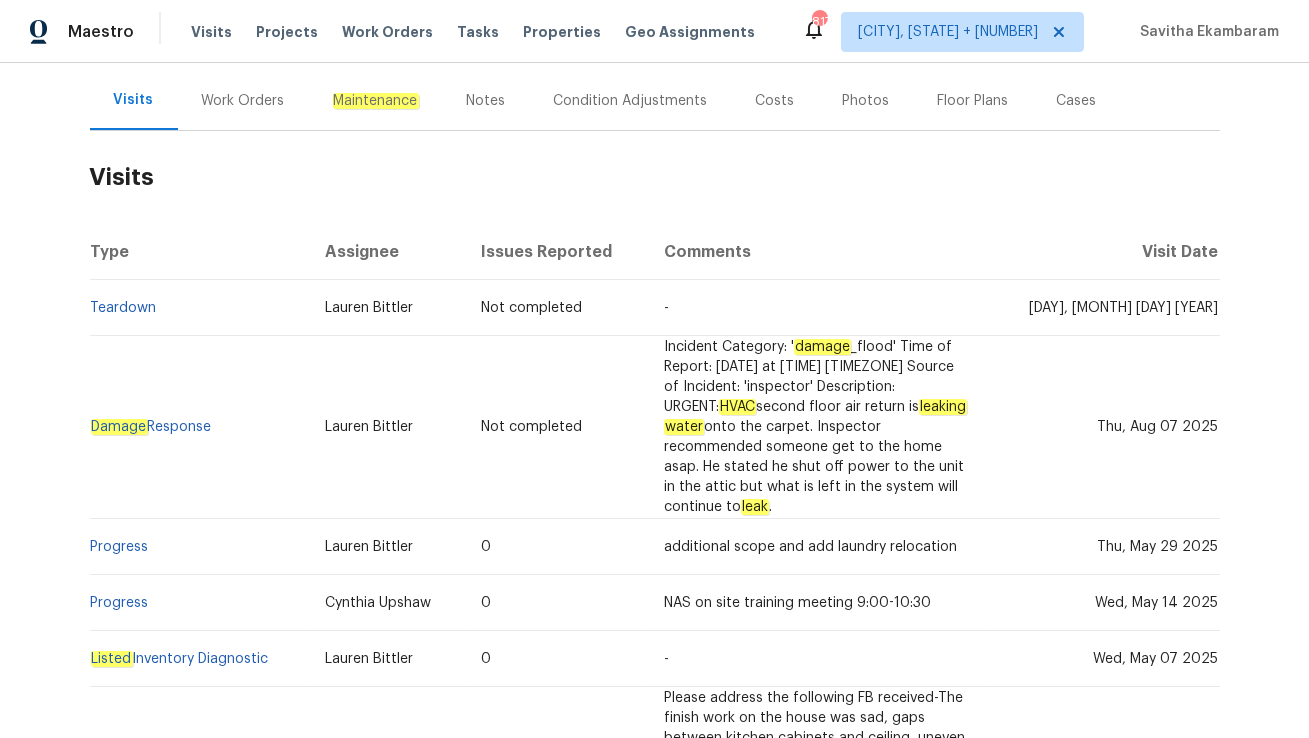 scroll, scrollTop: 253, scrollLeft: 0, axis: vertical 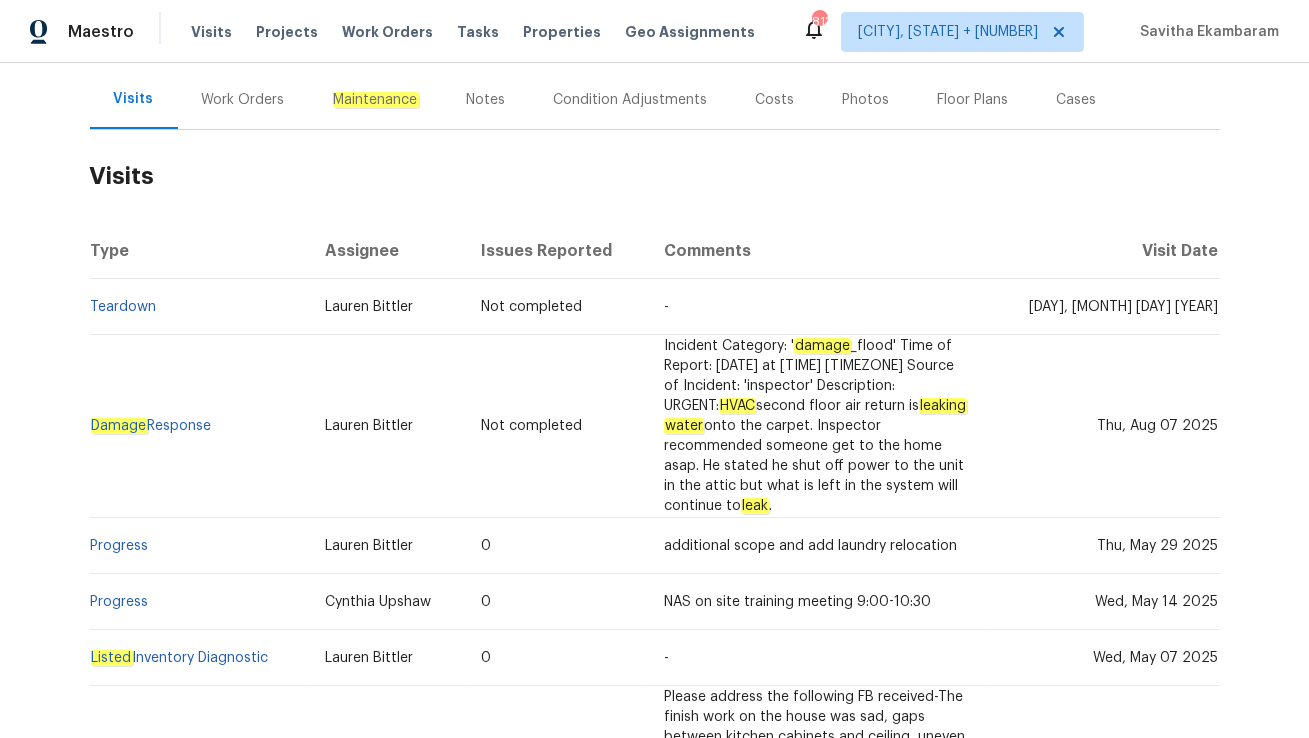 click on "Work Orders" at bounding box center (243, 99) 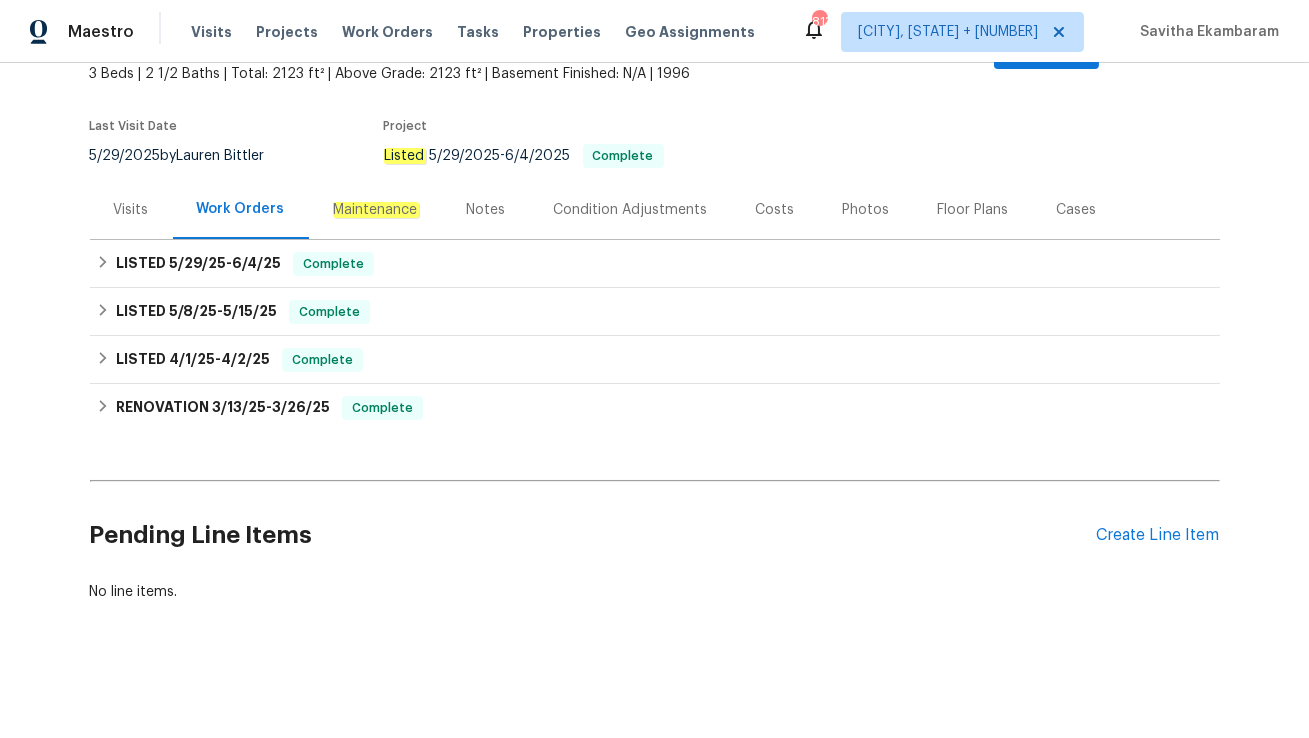 scroll, scrollTop: 122, scrollLeft: 0, axis: vertical 